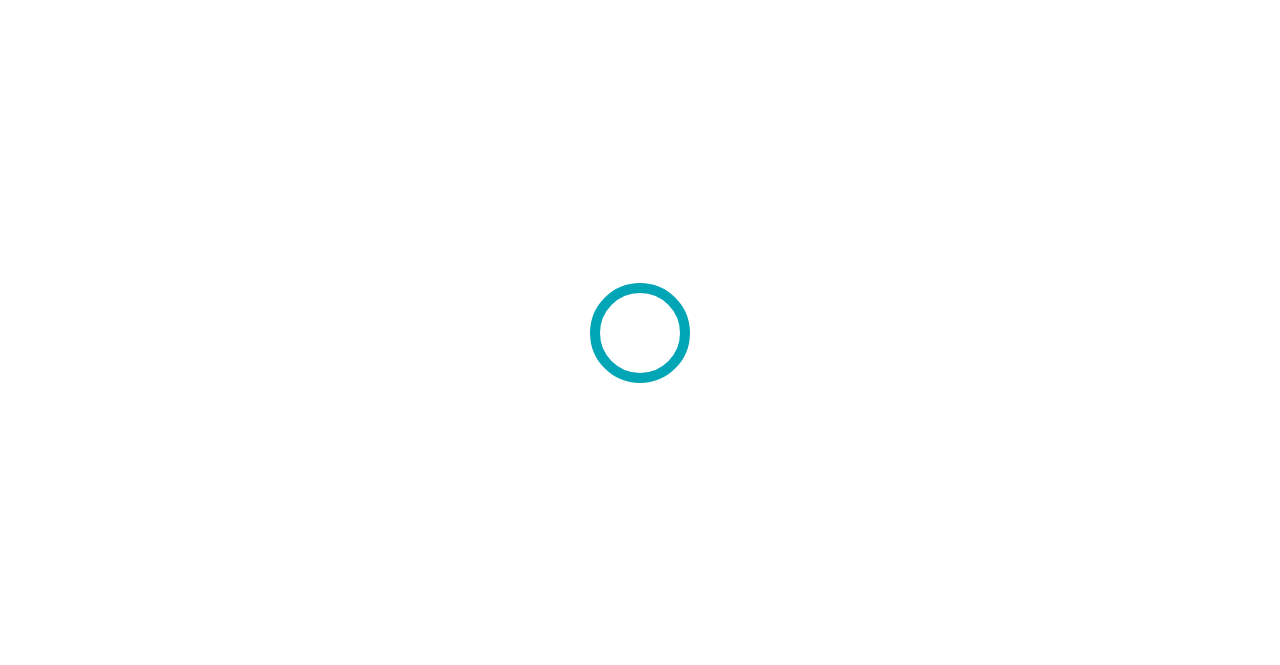 scroll, scrollTop: 0, scrollLeft: 0, axis: both 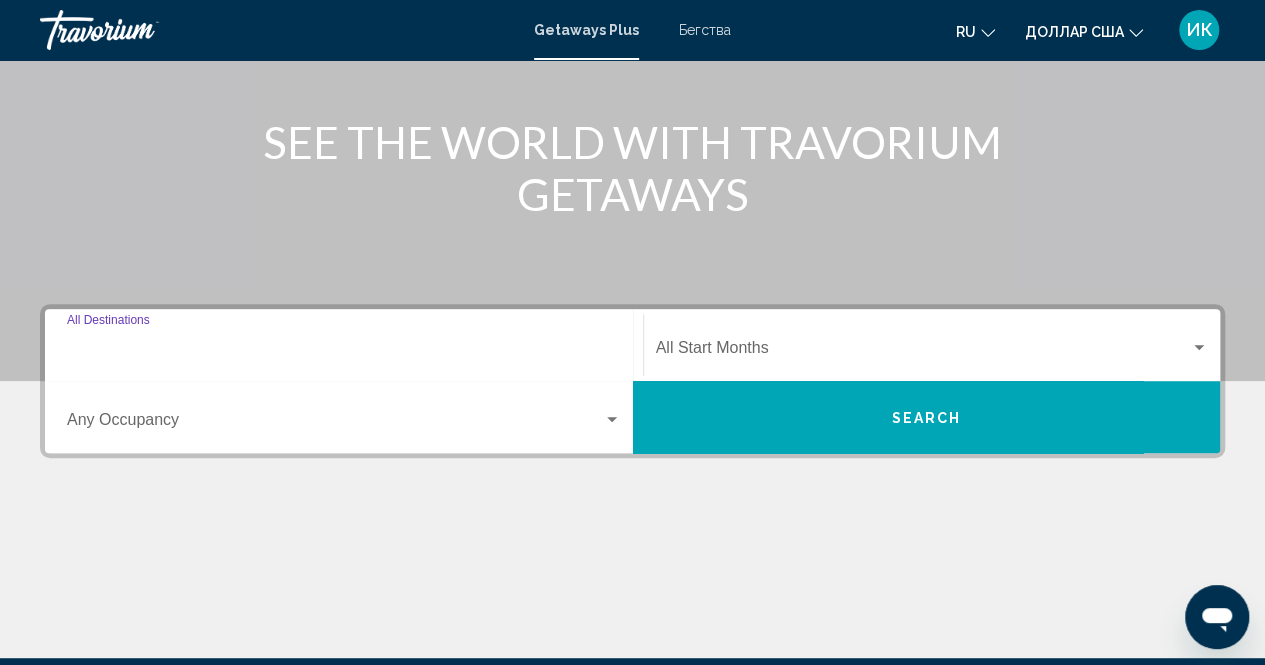 click on "Destination All Destinations" at bounding box center [344, 352] 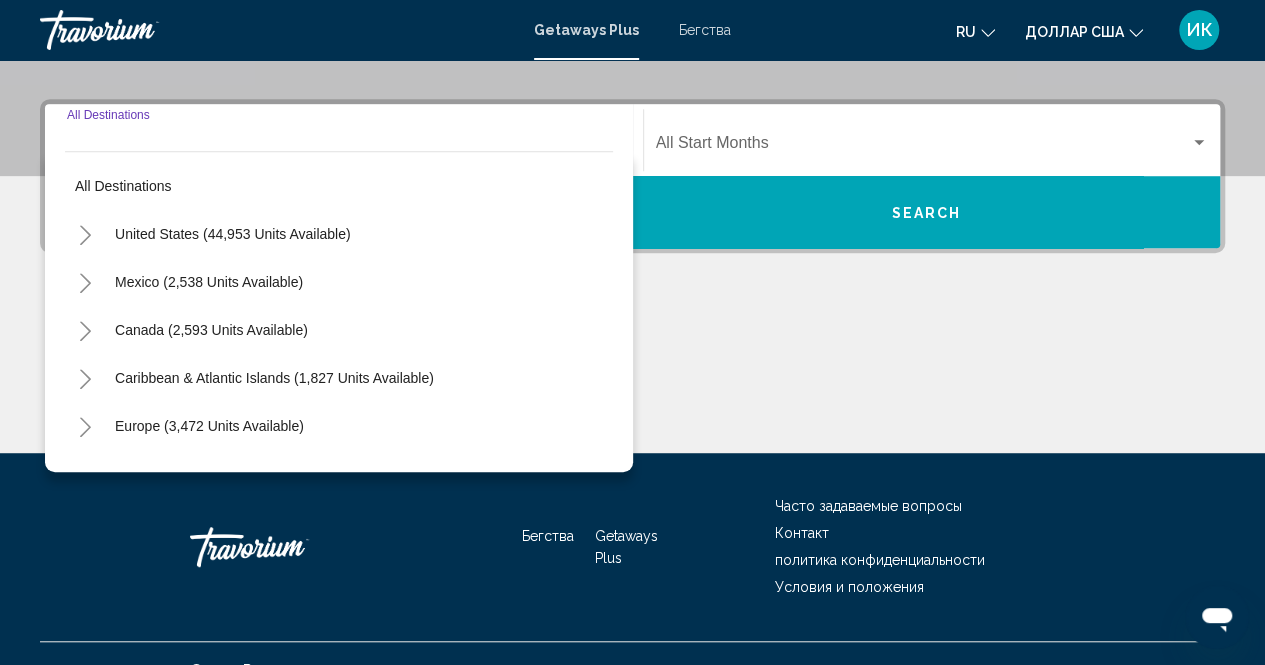 scroll, scrollTop: 456, scrollLeft: 0, axis: vertical 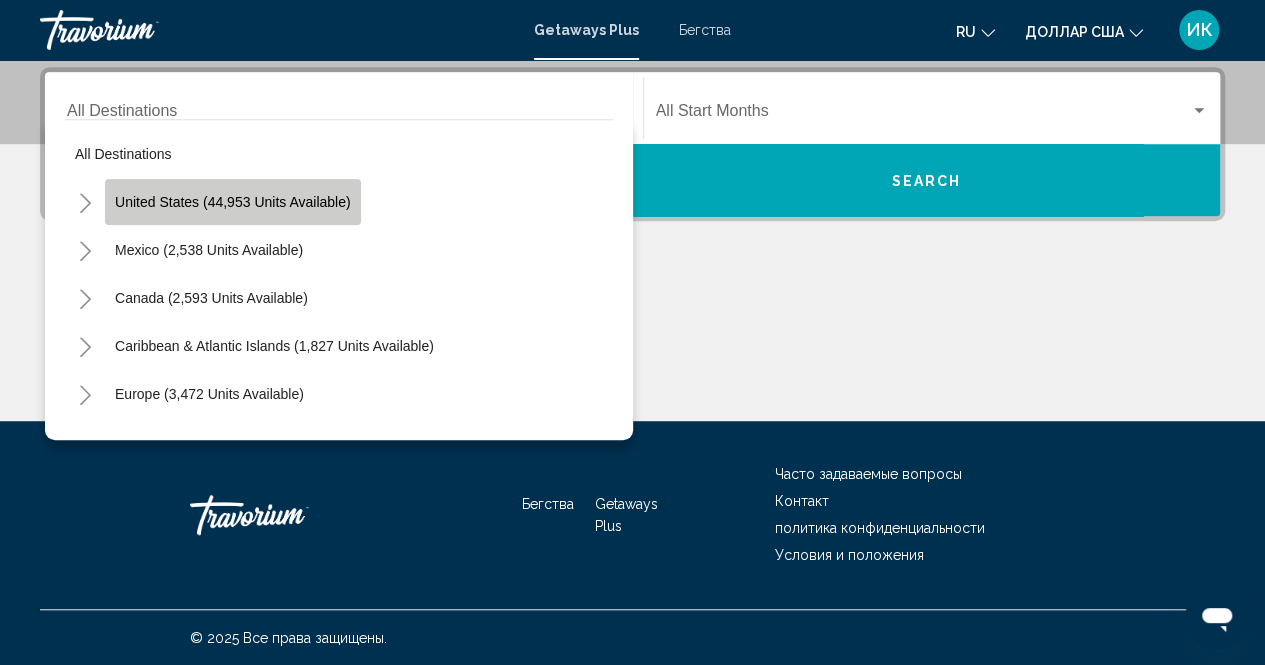 click on "United States (44,953 units available)" 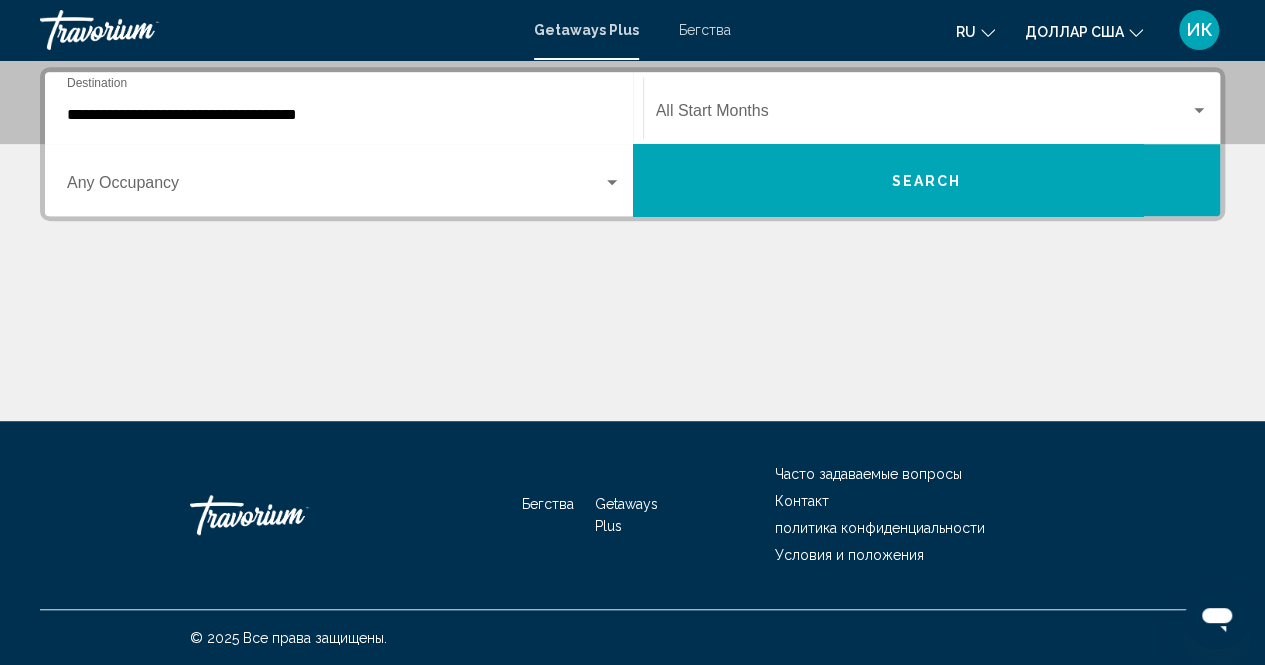 click on "Occupancy Any Occupancy" at bounding box center [344, 180] 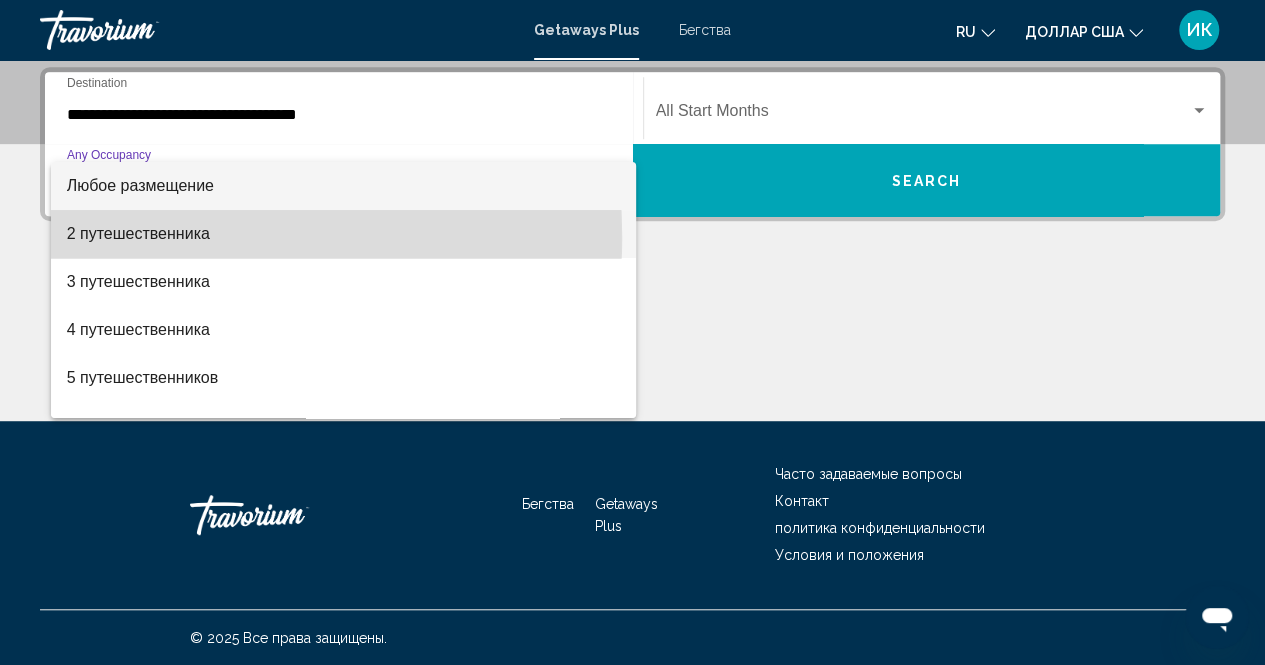 click on "2 путешественника" at bounding box center [138, 233] 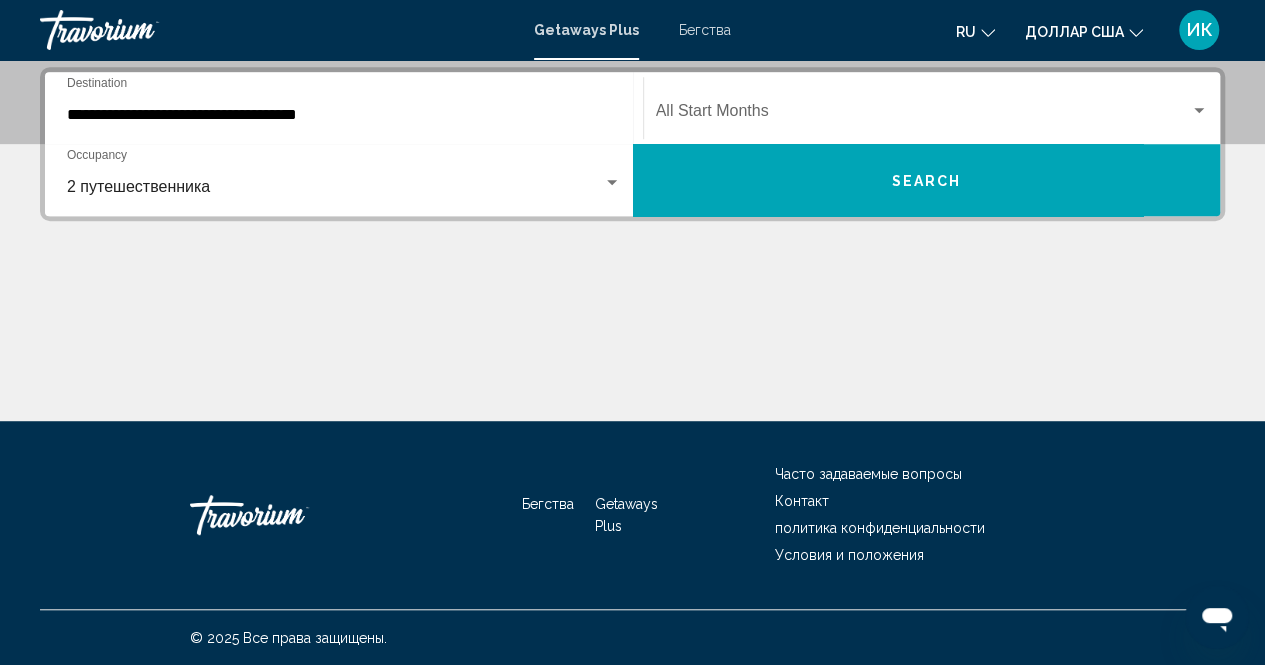 click on "Бегства" at bounding box center [705, 30] 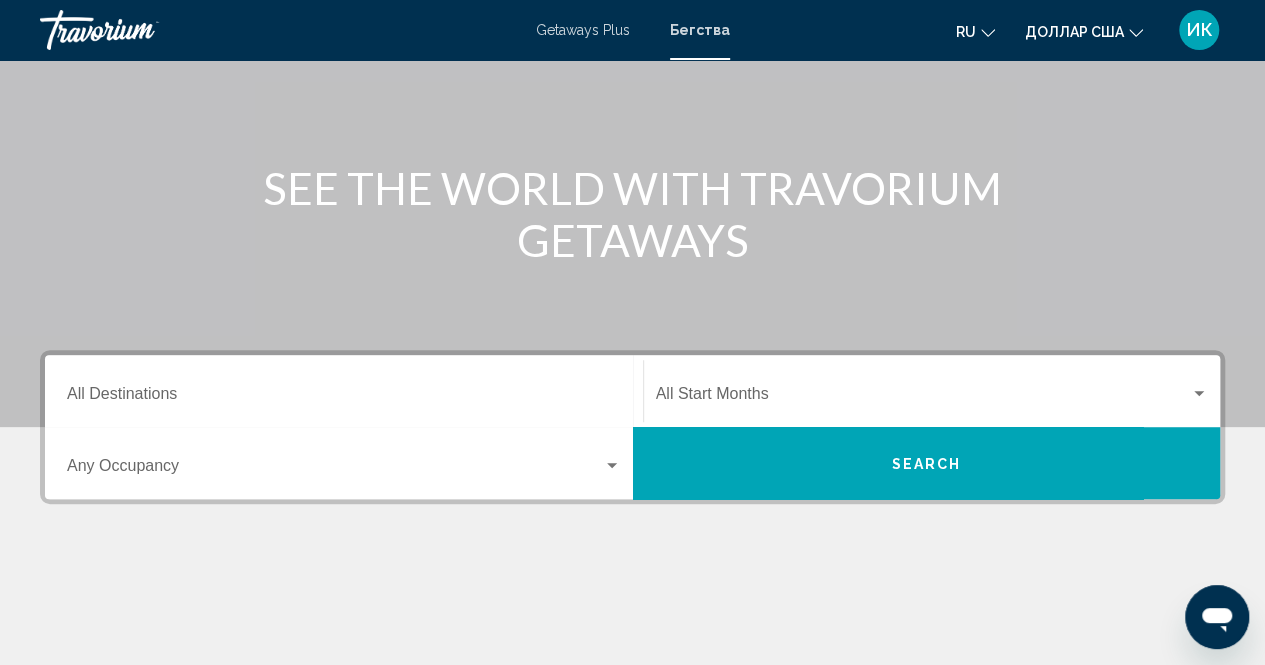 scroll, scrollTop: 174, scrollLeft: 0, axis: vertical 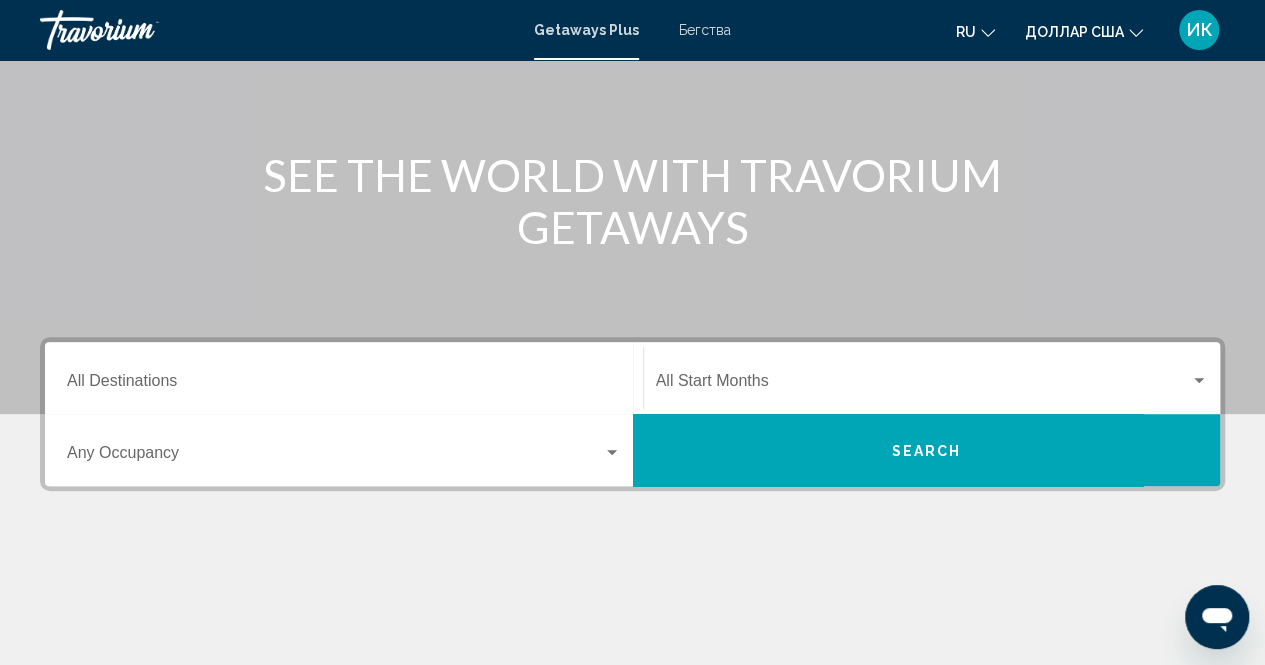 click on "Destination All Destinations" at bounding box center [344, 385] 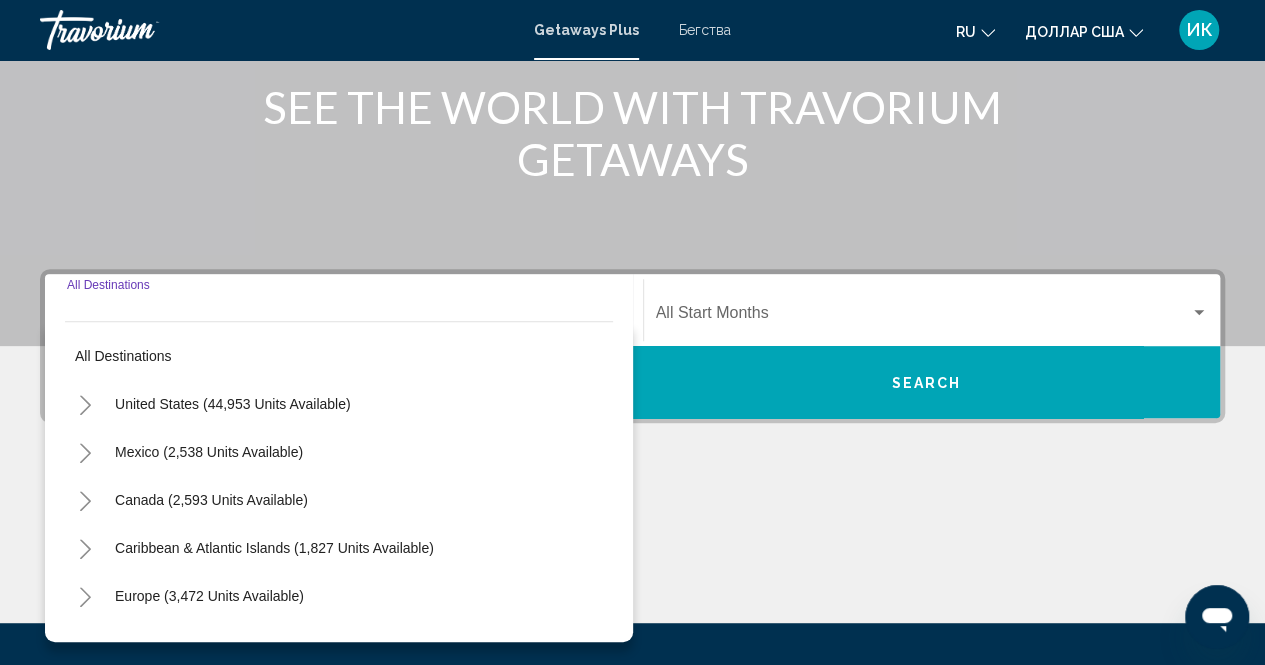 scroll, scrollTop: 456, scrollLeft: 0, axis: vertical 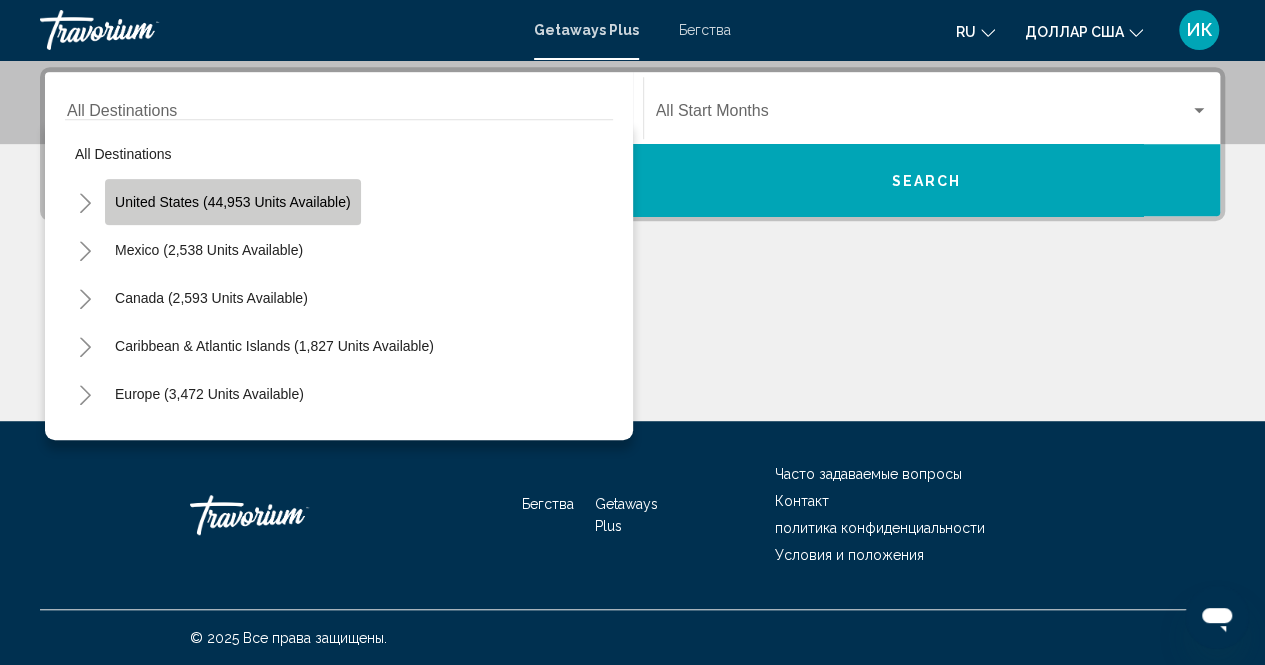 click on "United States (44,953 units available)" 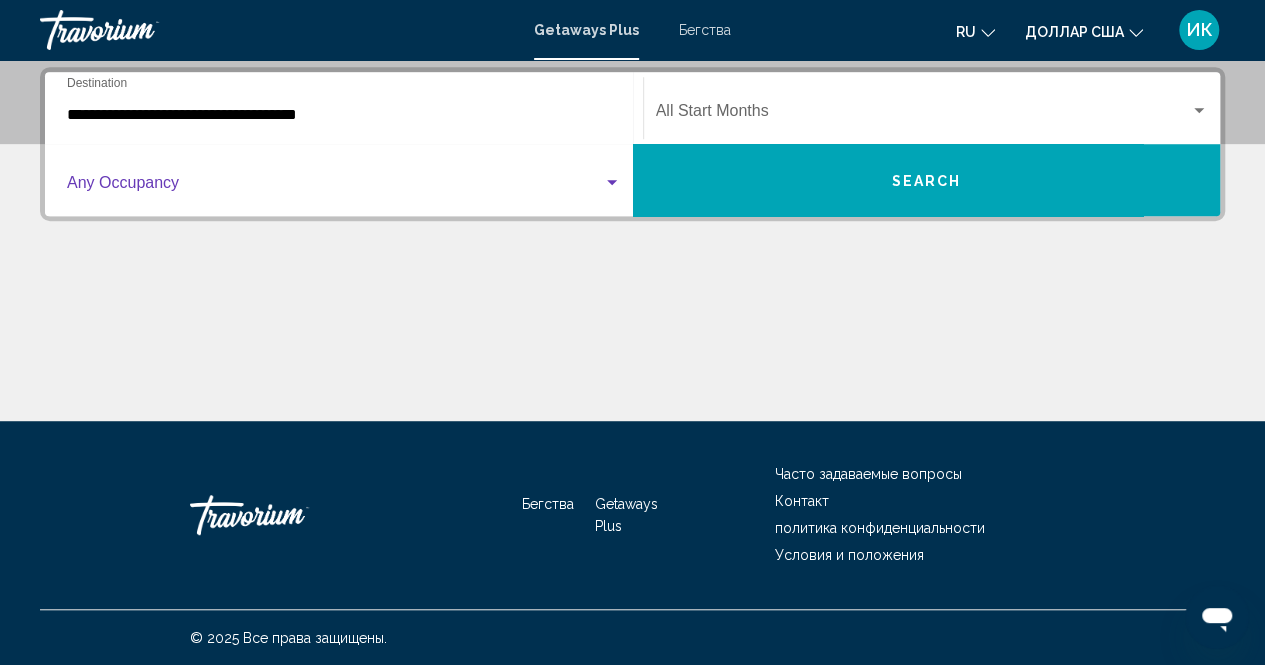 click at bounding box center [612, 182] 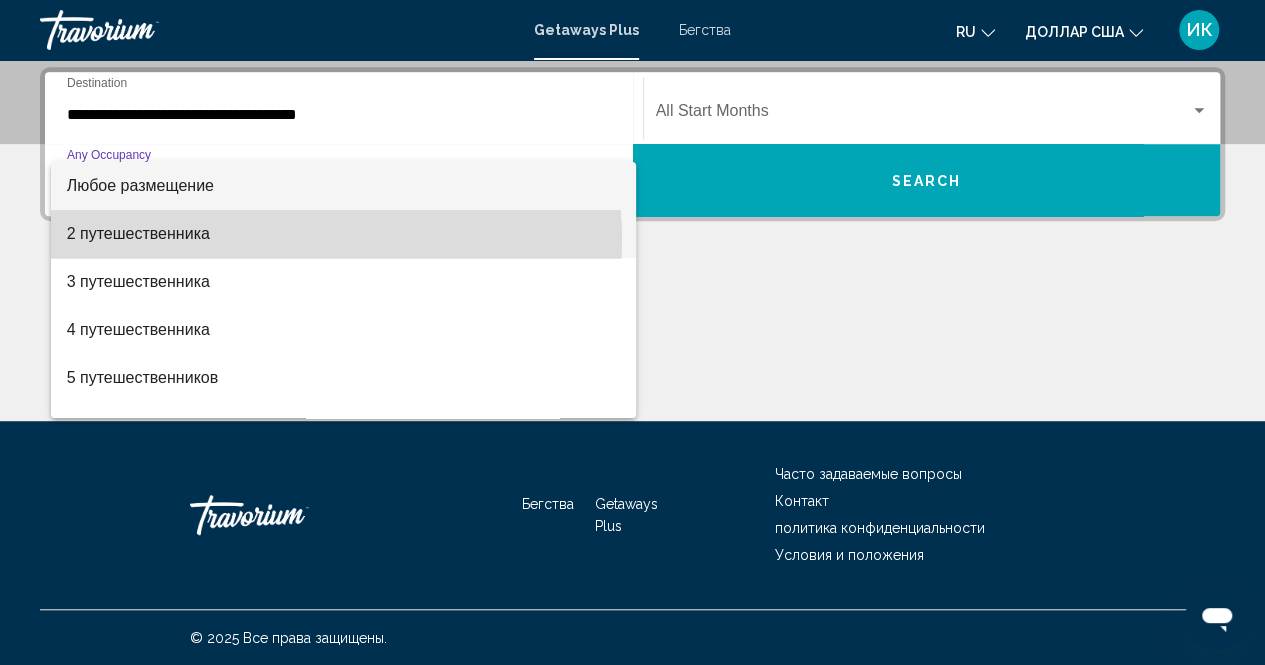 click on "2 путешественника" at bounding box center [344, 234] 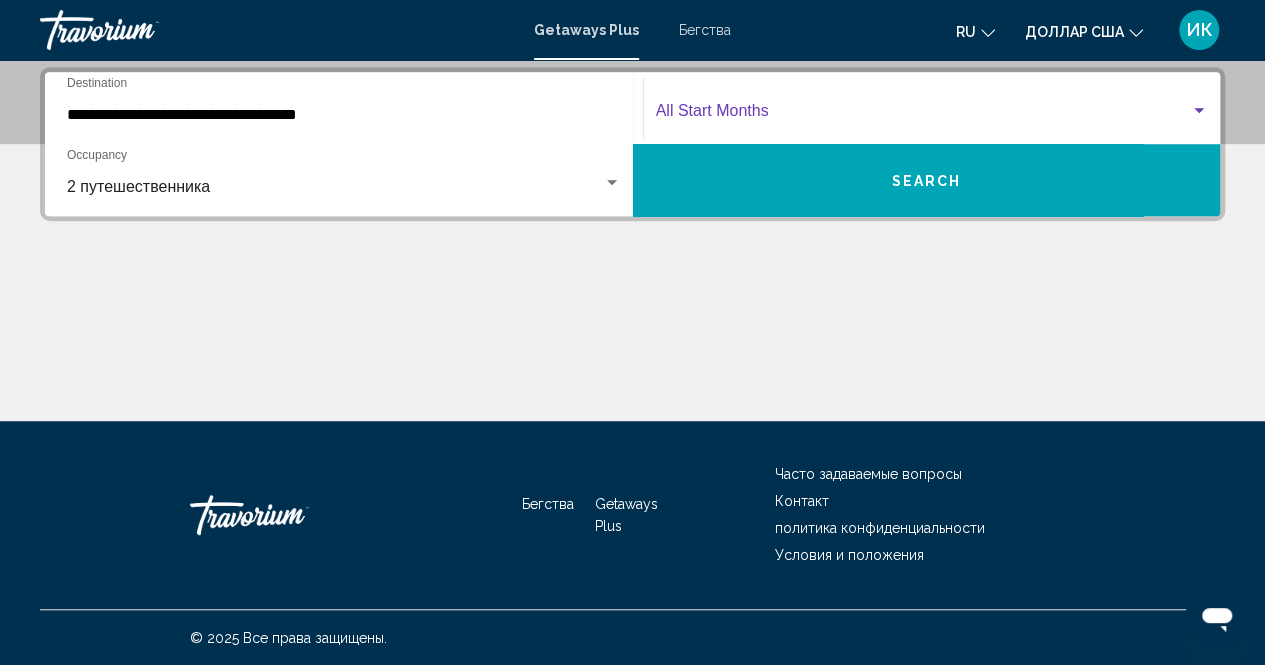 click at bounding box center (923, 115) 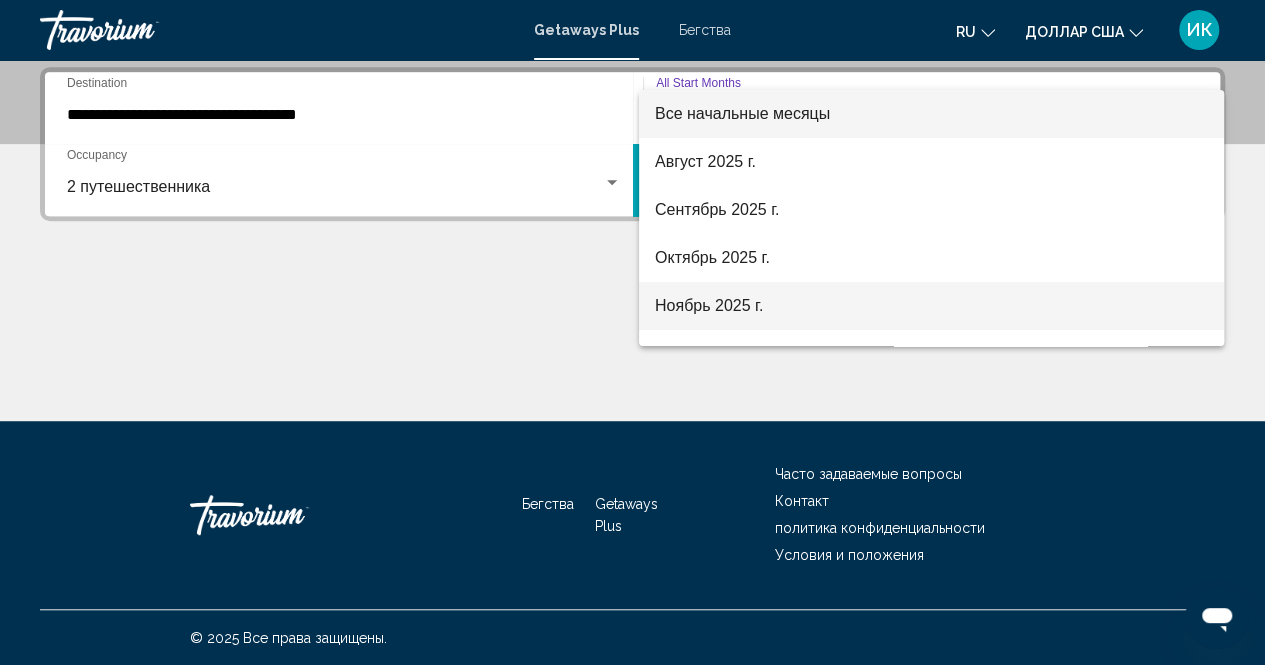click on "Ноябрь 2025 г." at bounding box center (709, 305) 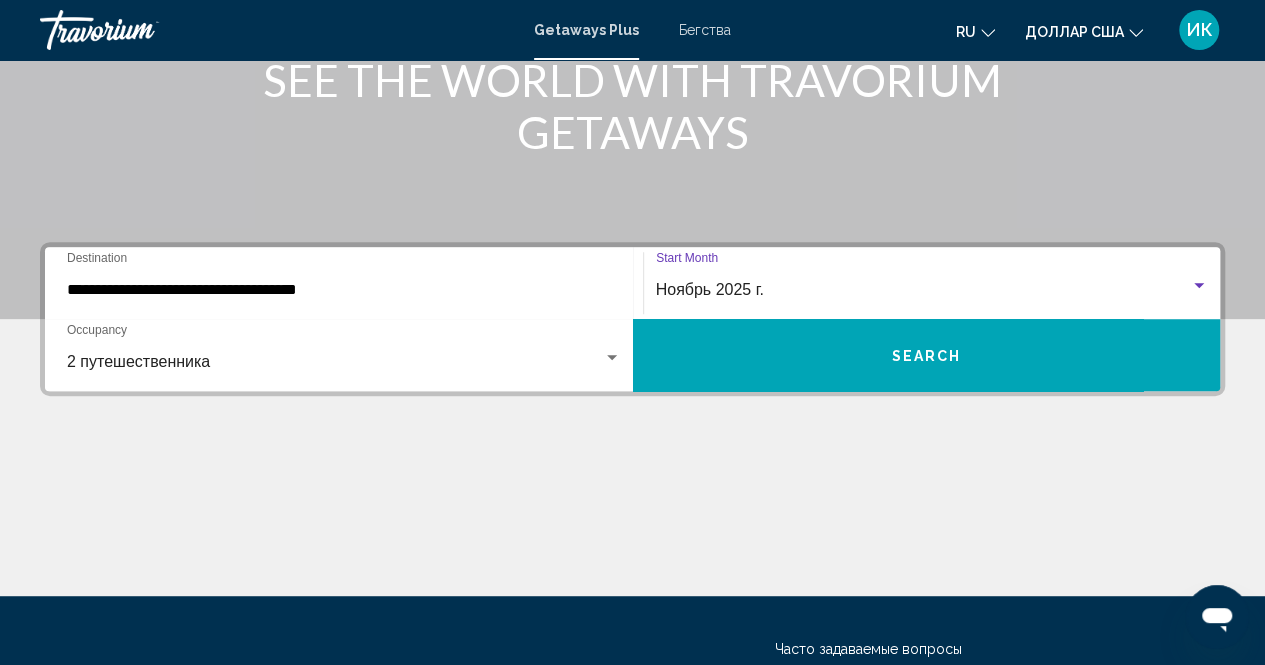 scroll, scrollTop: 280, scrollLeft: 0, axis: vertical 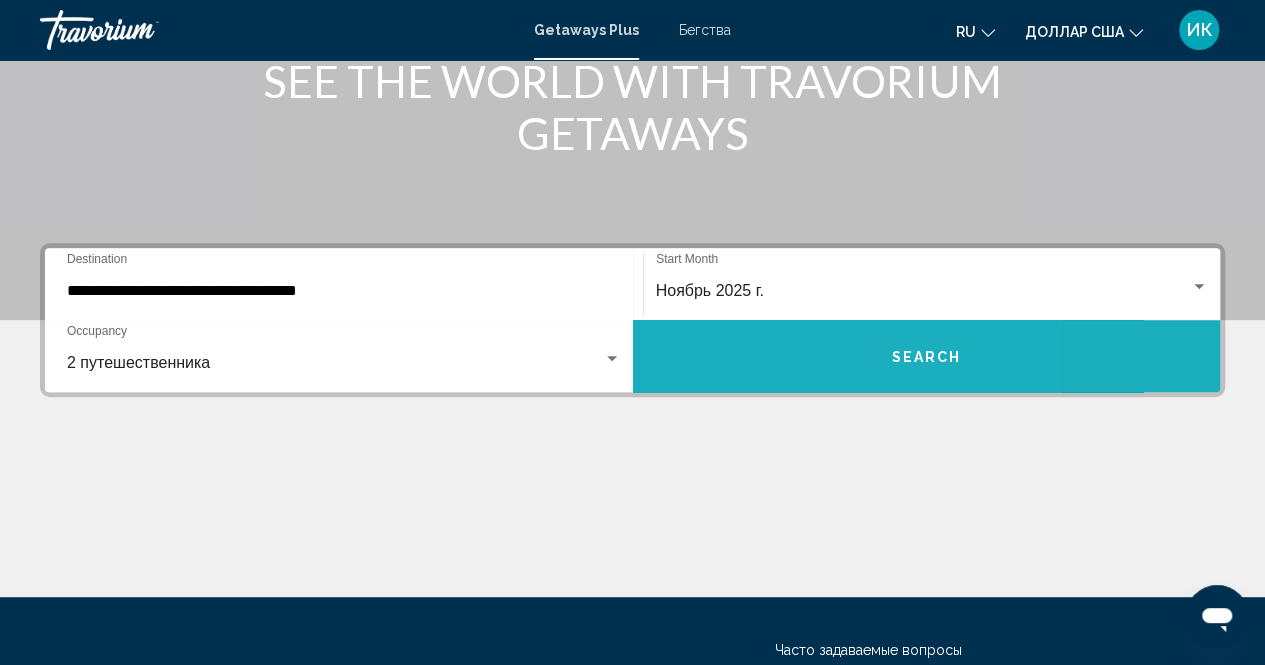 click on "Search" at bounding box center (927, 356) 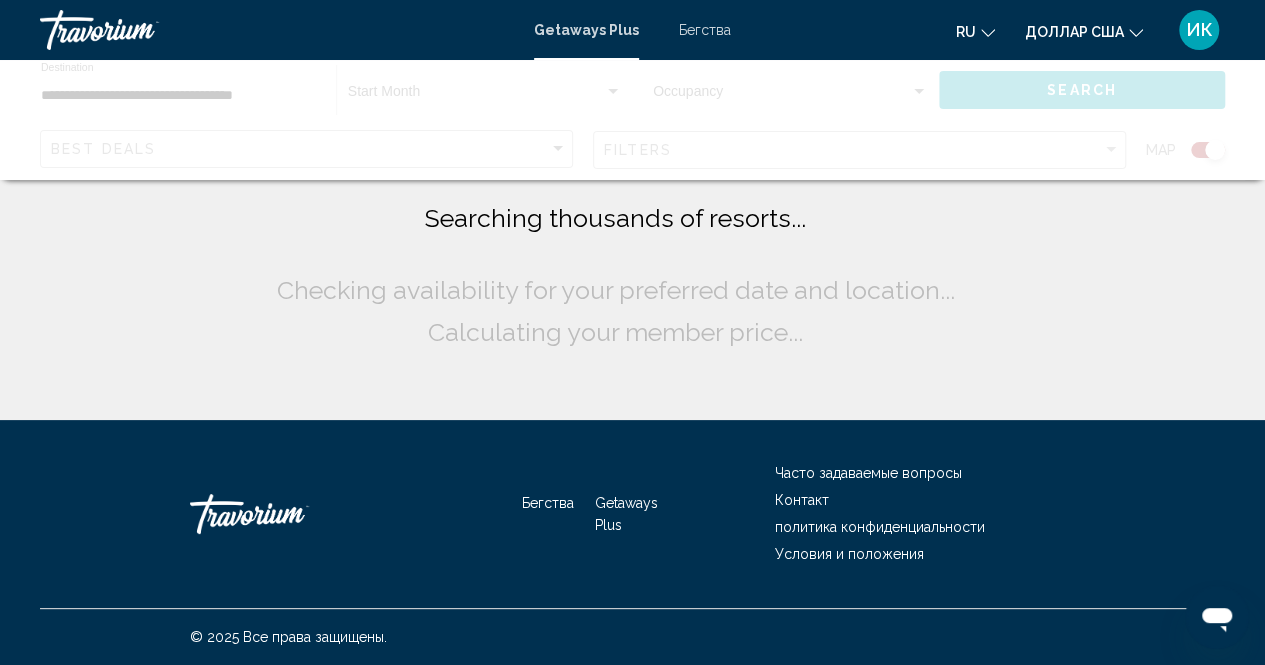 scroll, scrollTop: 0, scrollLeft: 0, axis: both 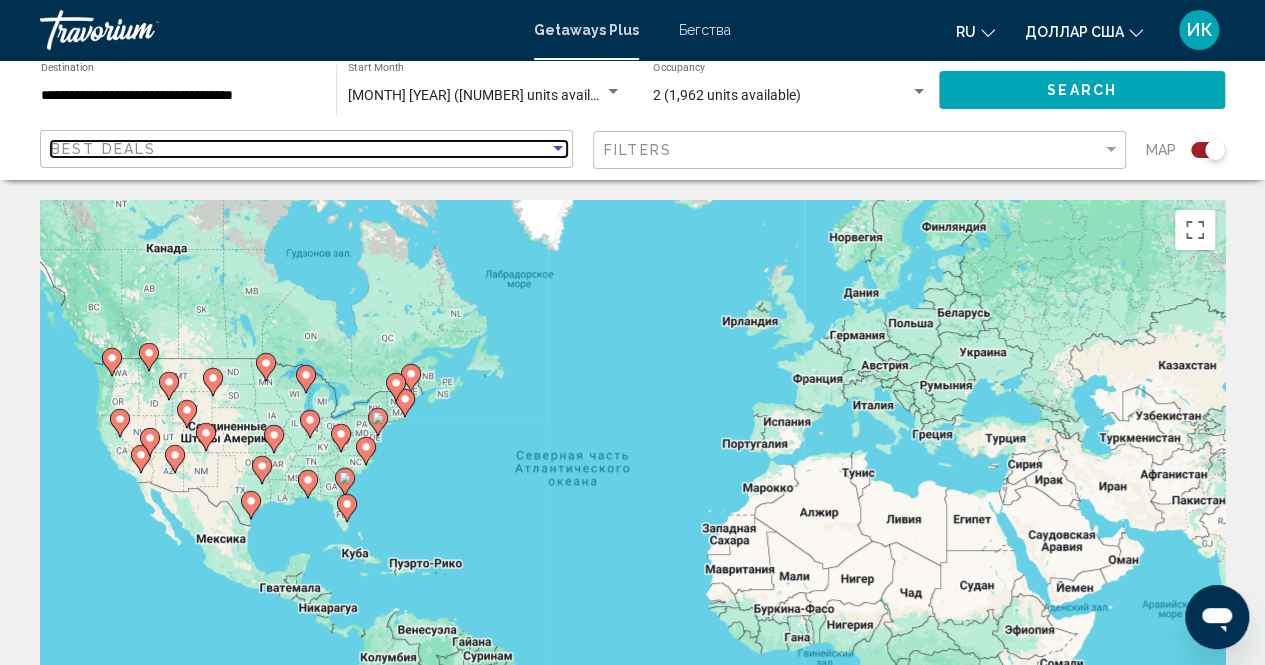 click at bounding box center [558, 148] 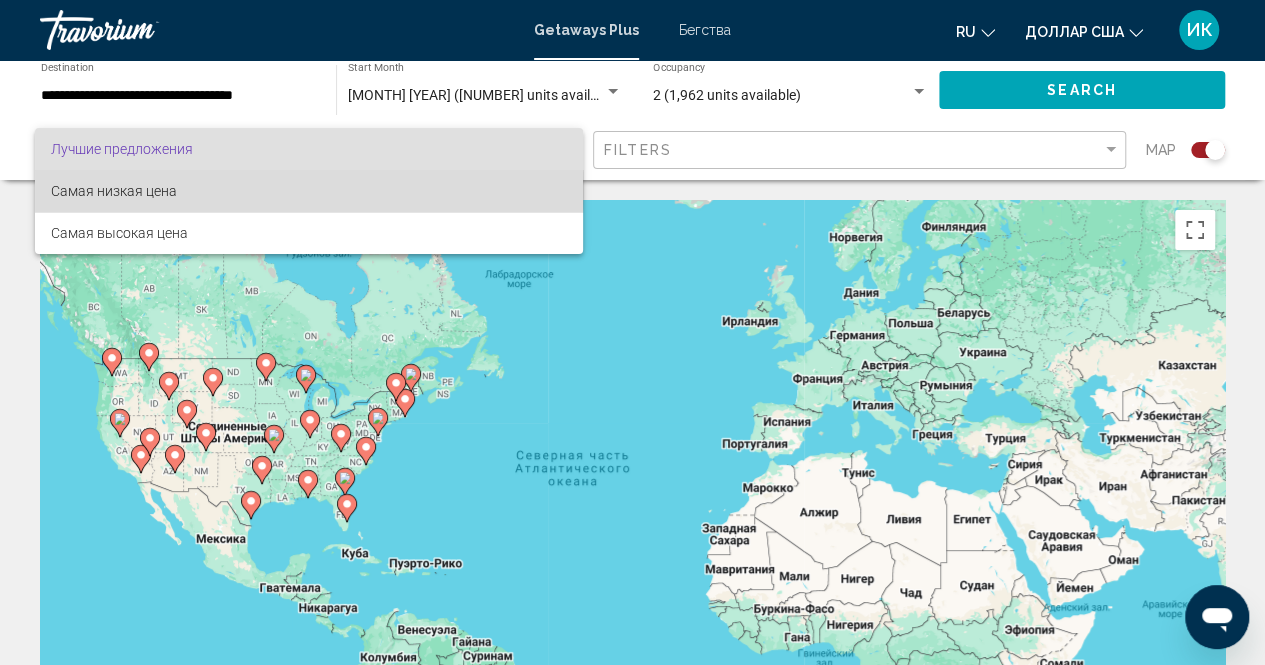 click on "Самая низкая цена" at bounding box center [309, 191] 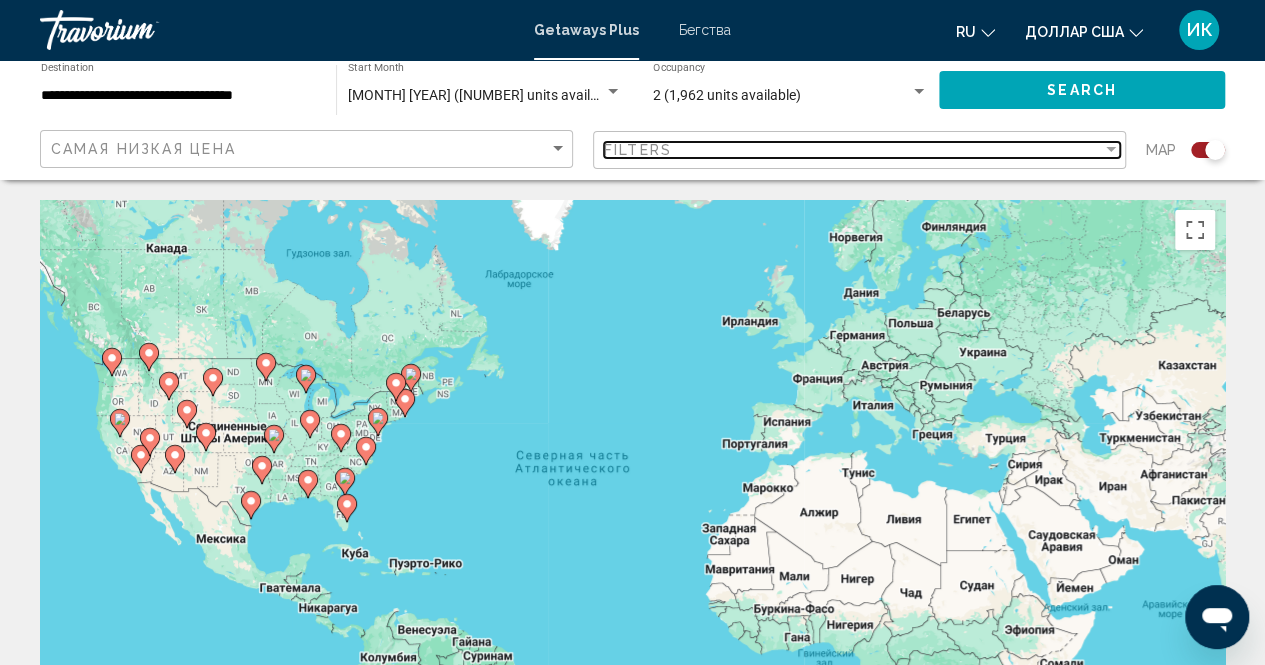 click on "Filters" at bounding box center (638, 150) 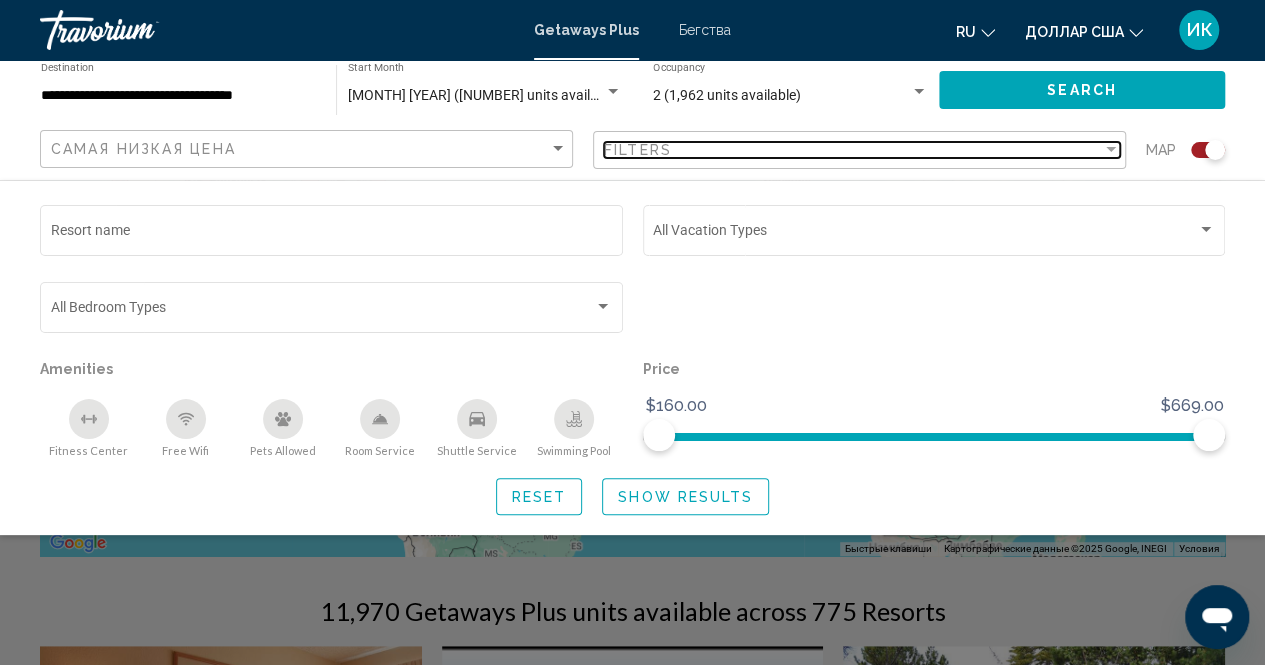 scroll, scrollTop: 243, scrollLeft: 0, axis: vertical 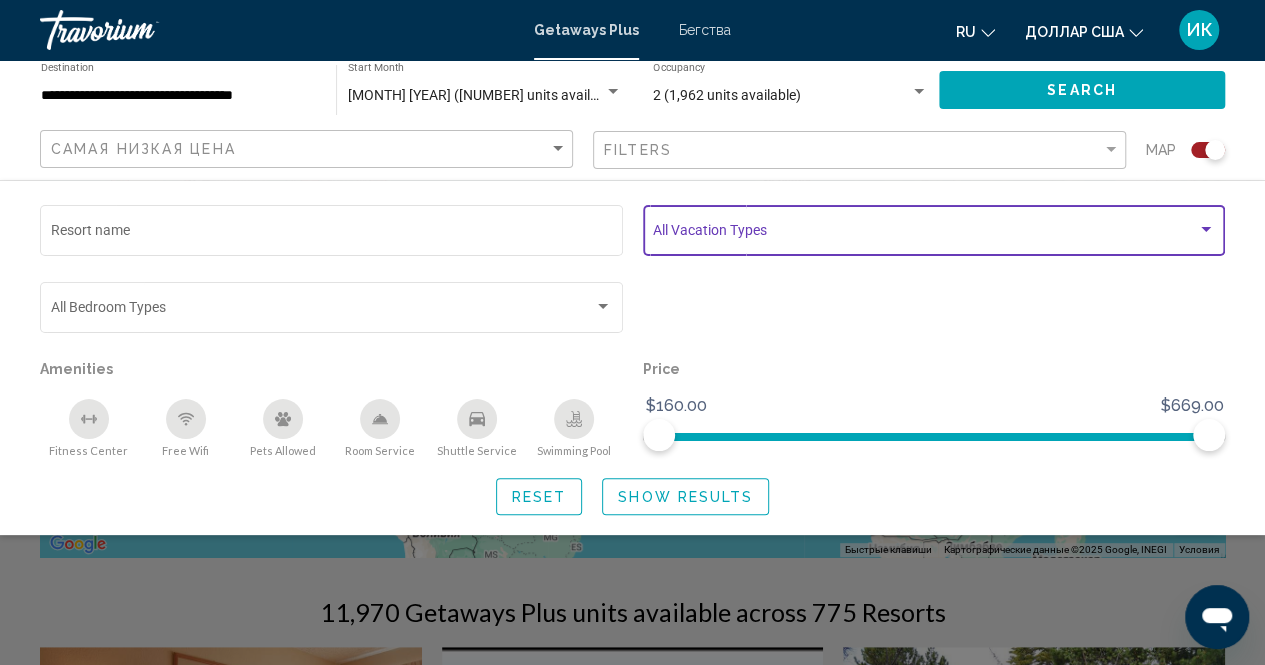 click at bounding box center (925, 234) 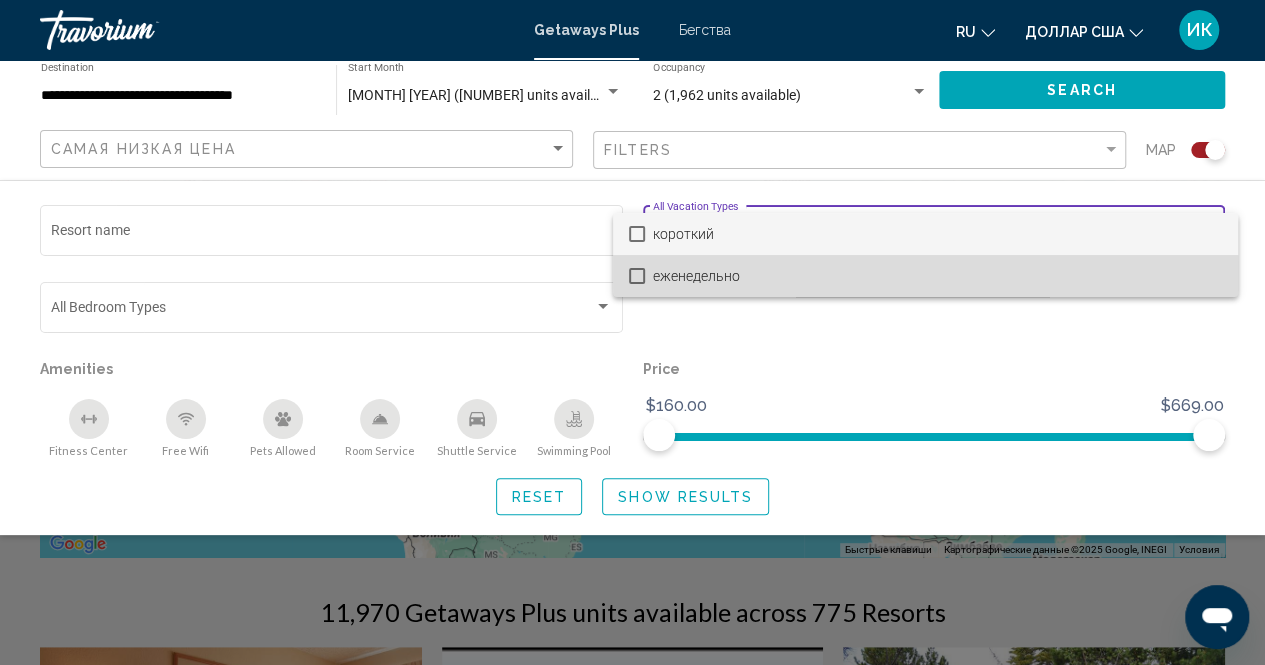 click at bounding box center [637, 276] 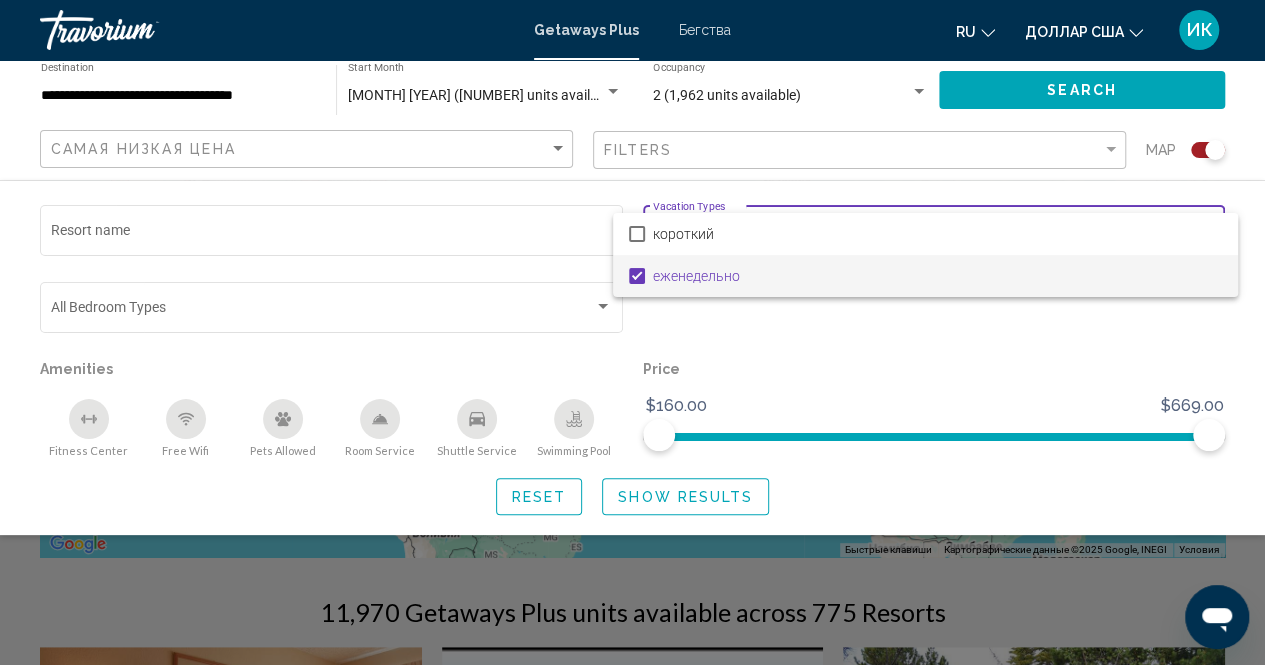 click at bounding box center (632, 332) 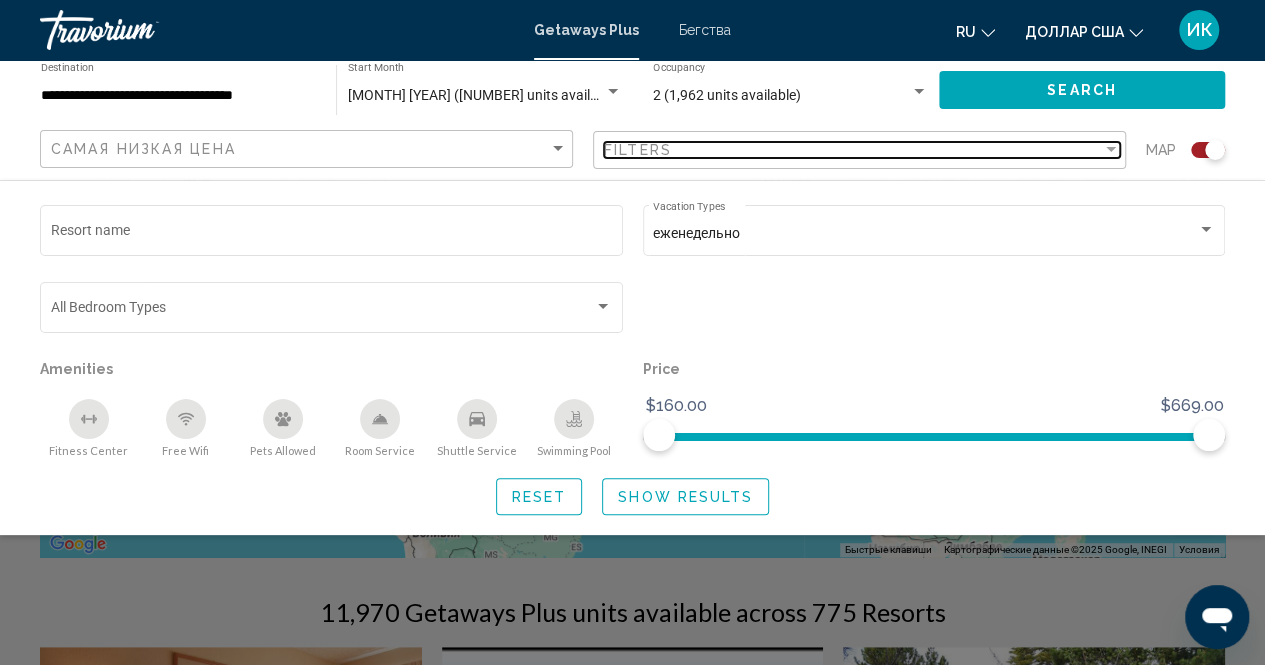 click at bounding box center (1111, 150) 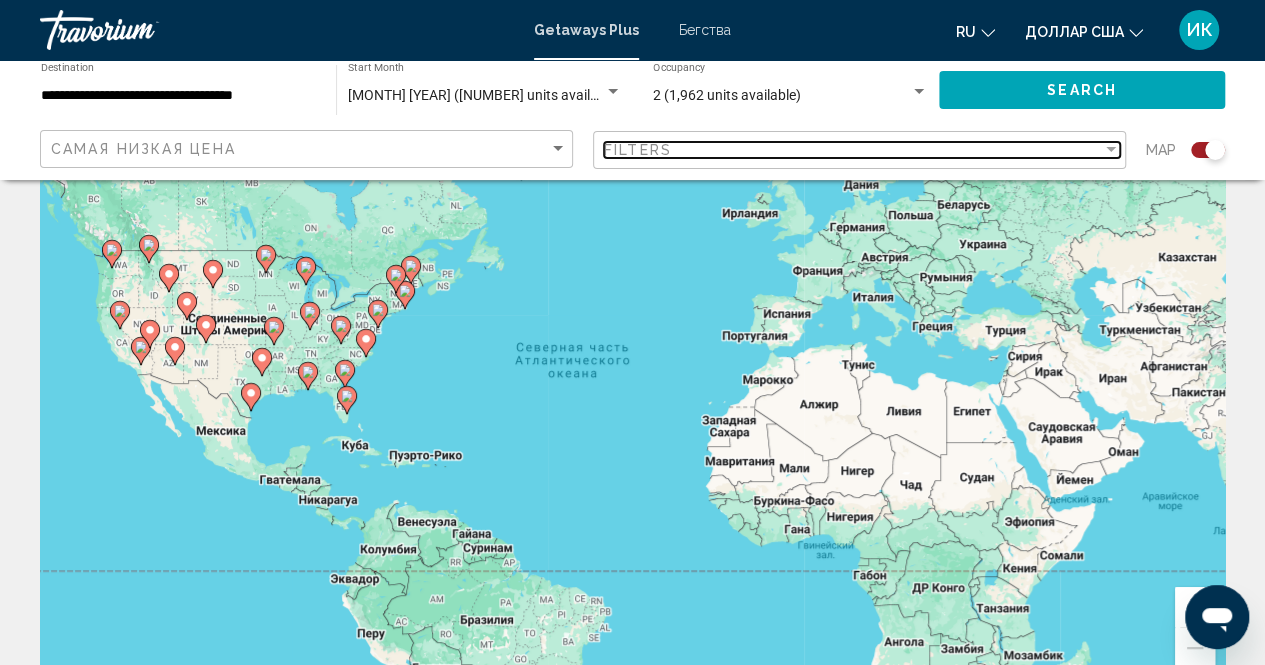 scroll, scrollTop: 0, scrollLeft: 0, axis: both 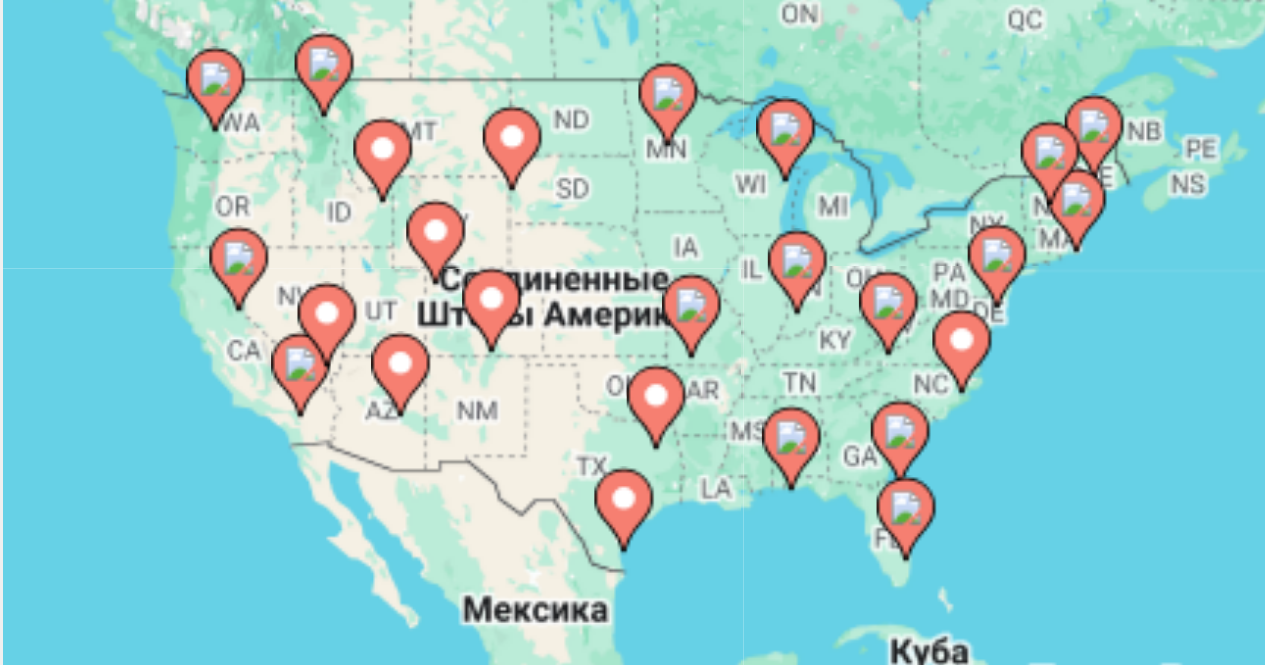 click 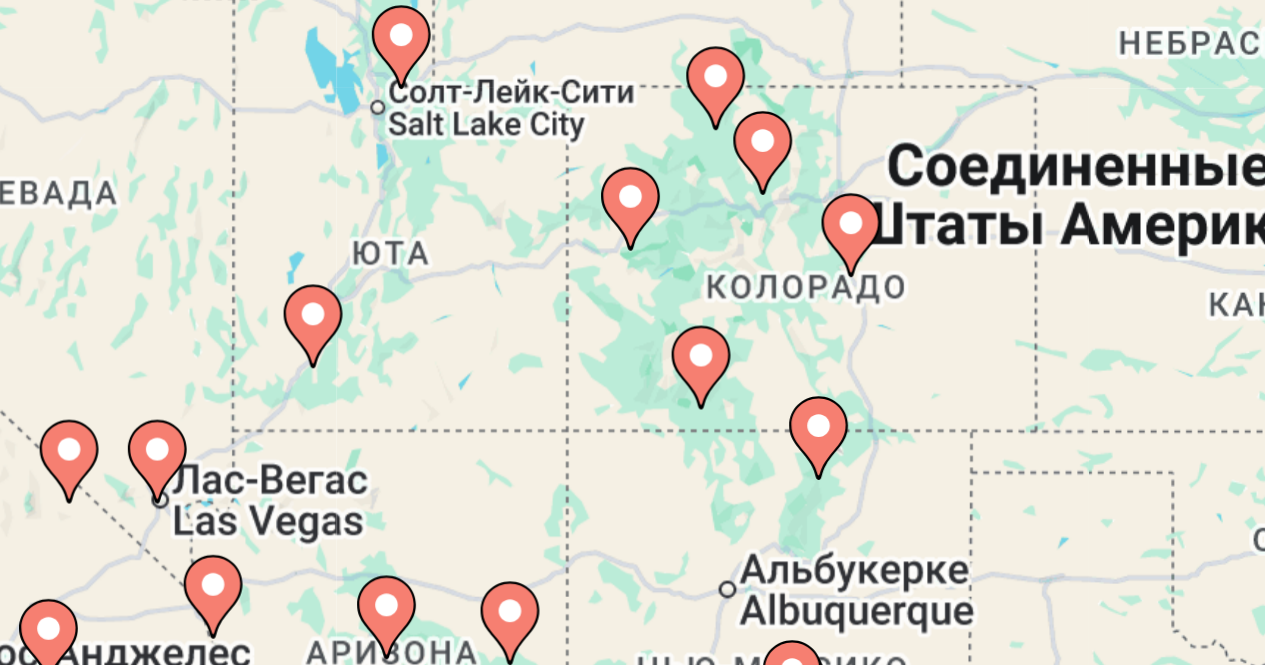 click 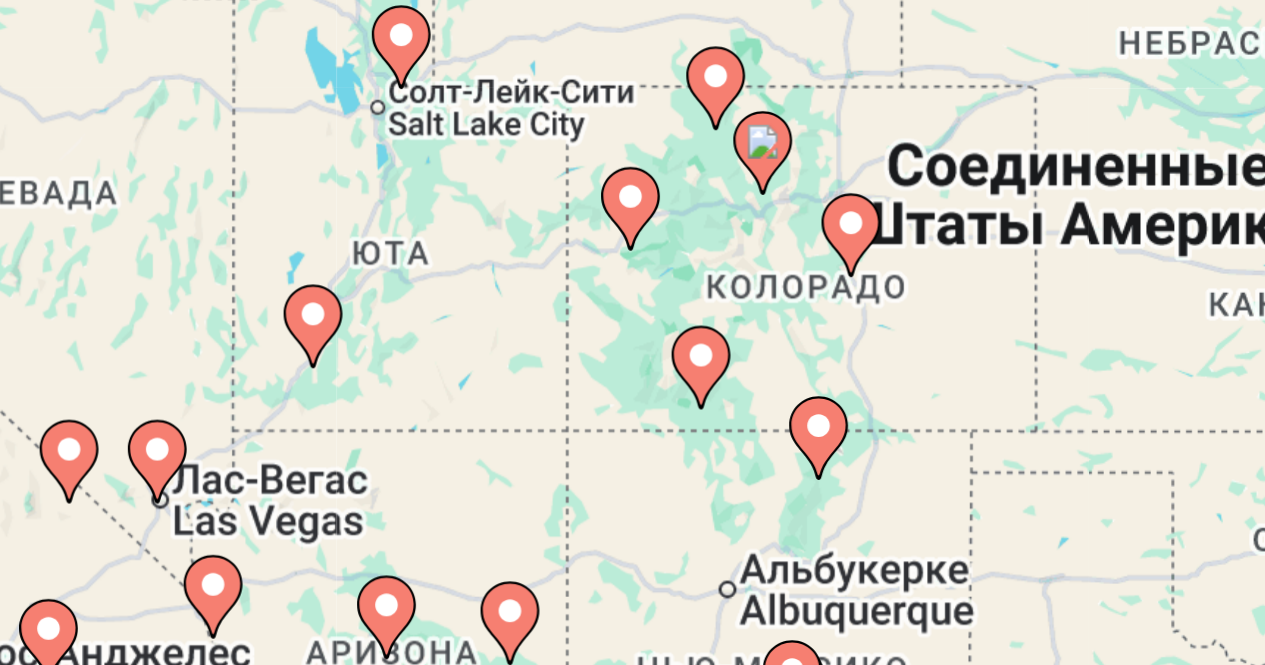 type on "**********" 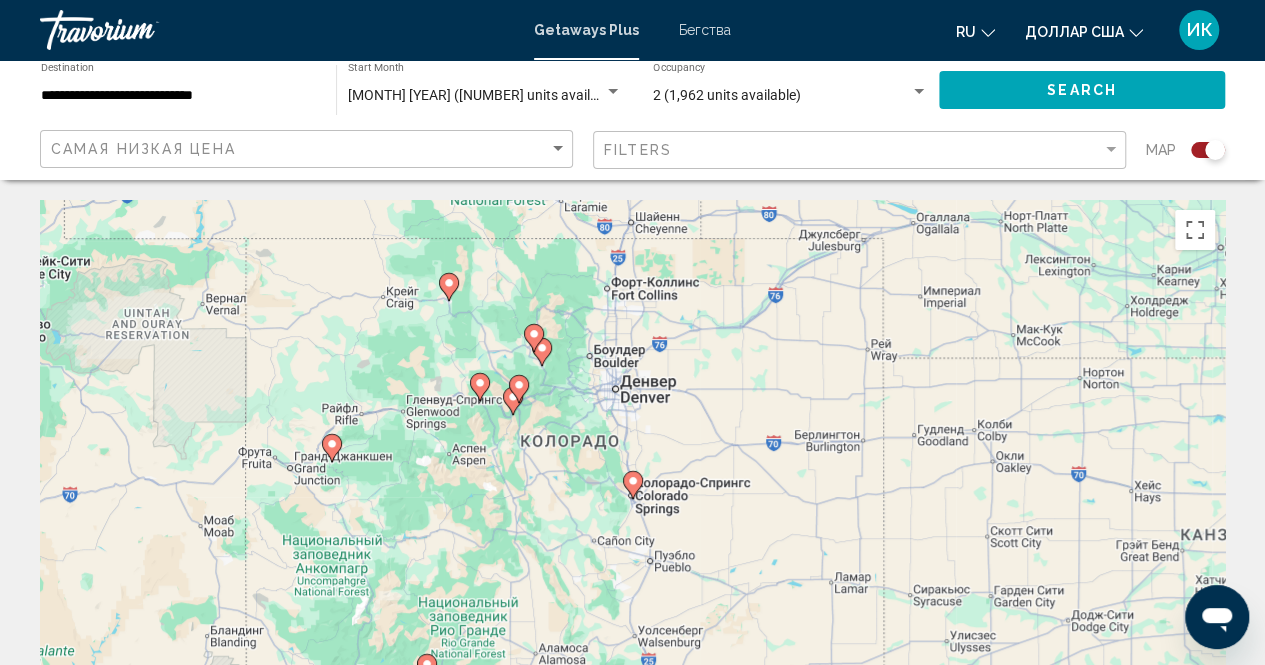 scroll, scrollTop: 2, scrollLeft: 0, axis: vertical 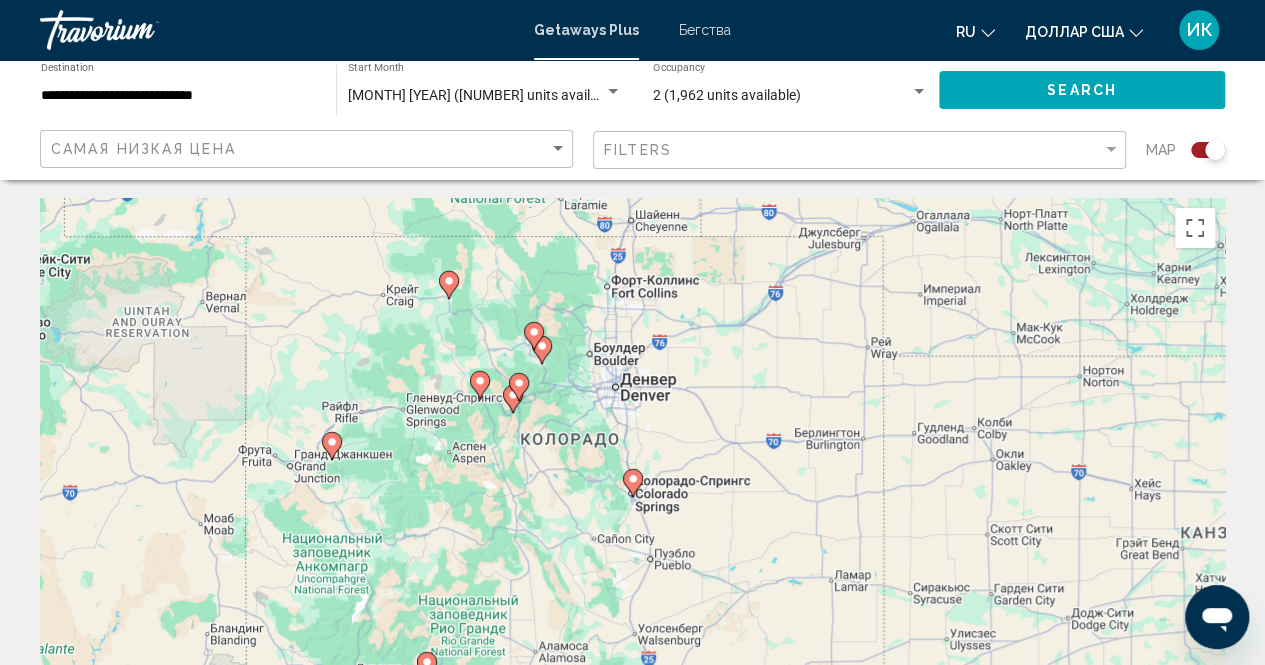 click on "Бегства" at bounding box center (705, 30) 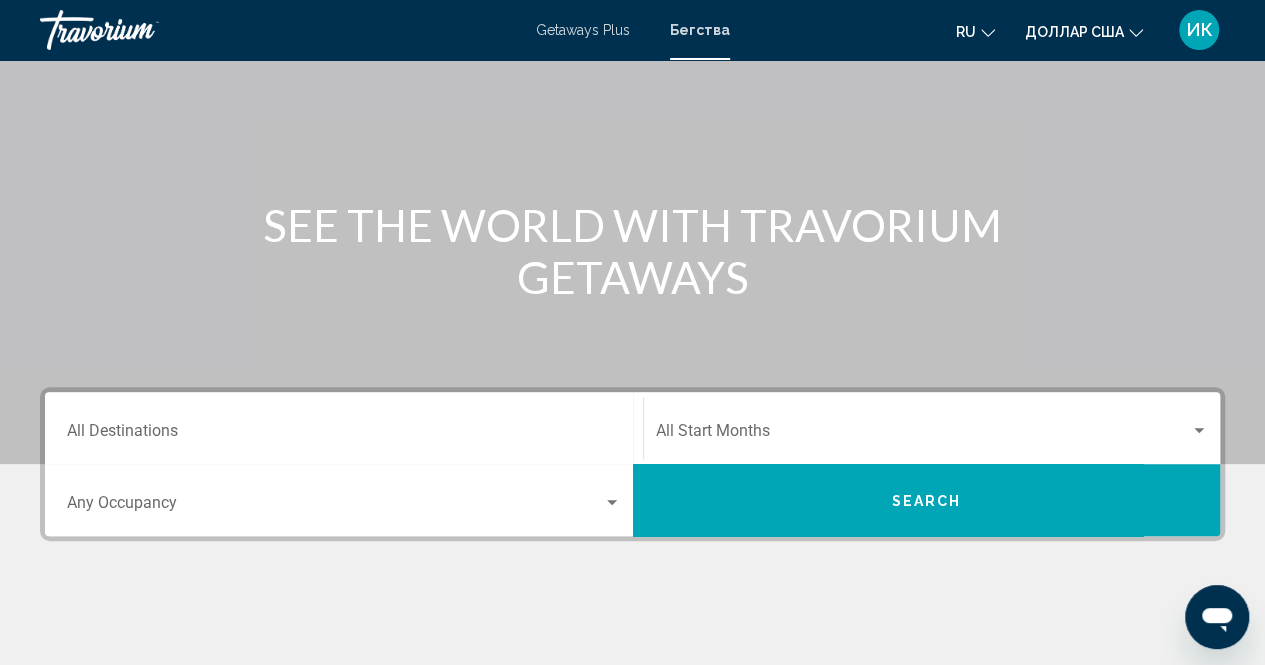 scroll, scrollTop: 157, scrollLeft: 0, axis: vertical 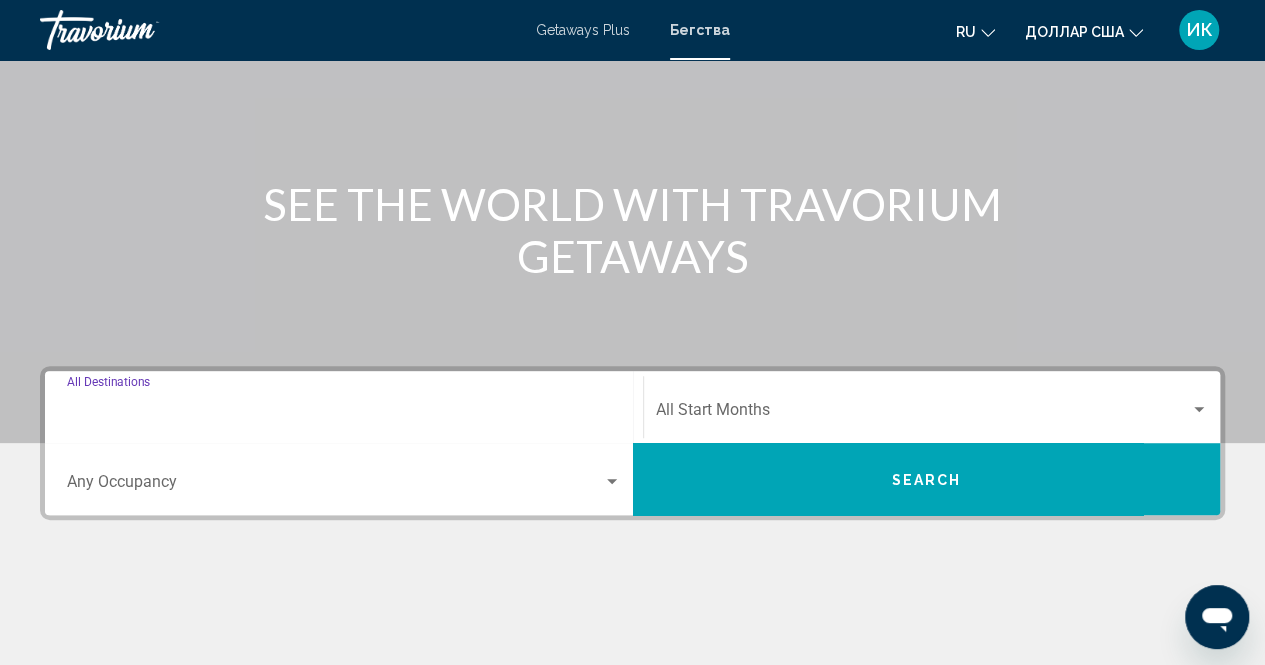 click on "Destination All Destinations" at bounding box center [344, 414] 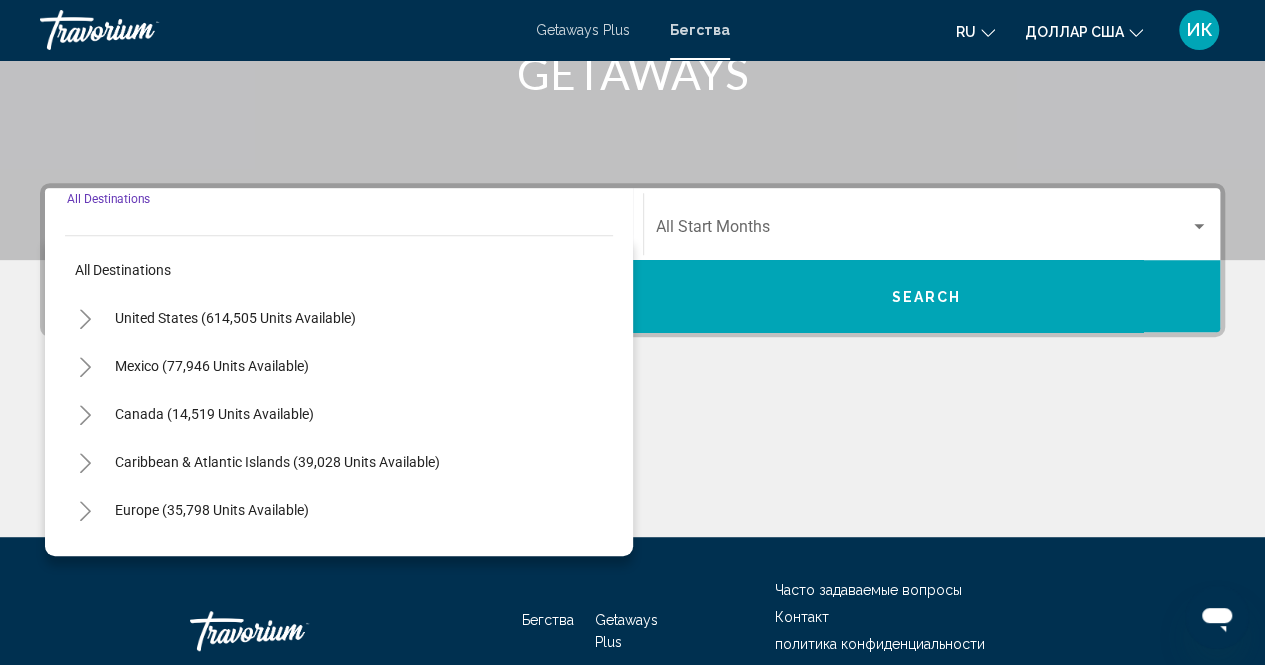 scroll, scrollTop: 456, scrollLeft: 0, axis: vertical 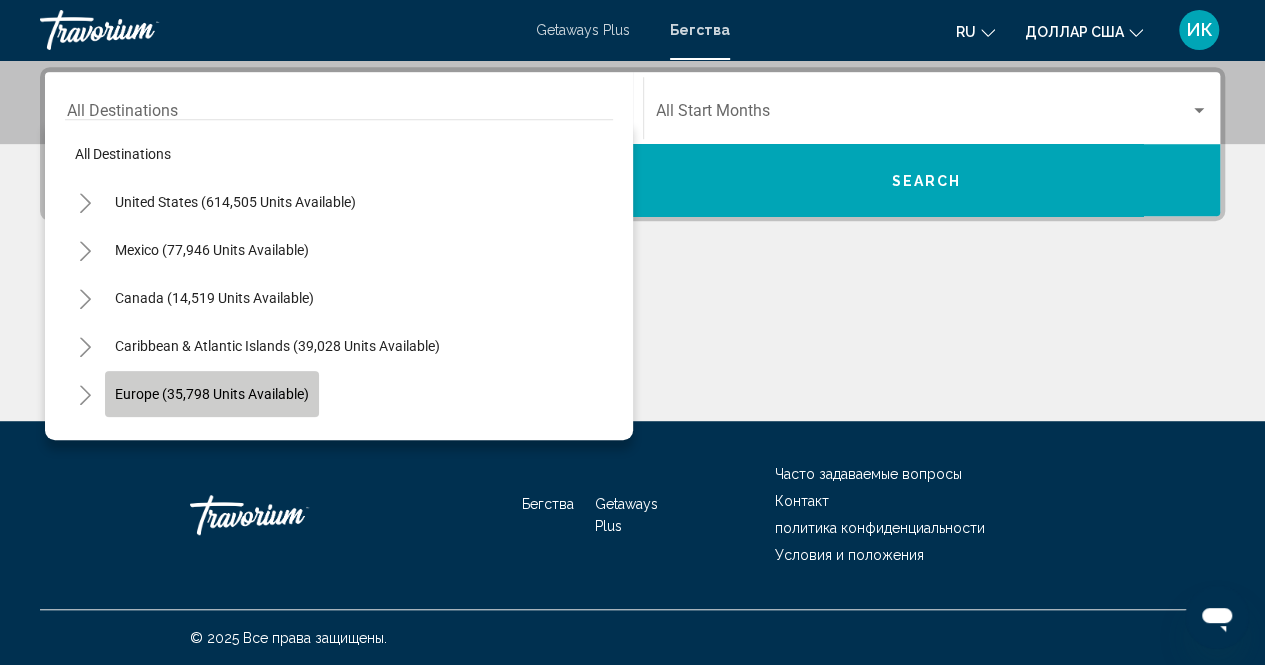 click on "Europe (35,798 units available)" 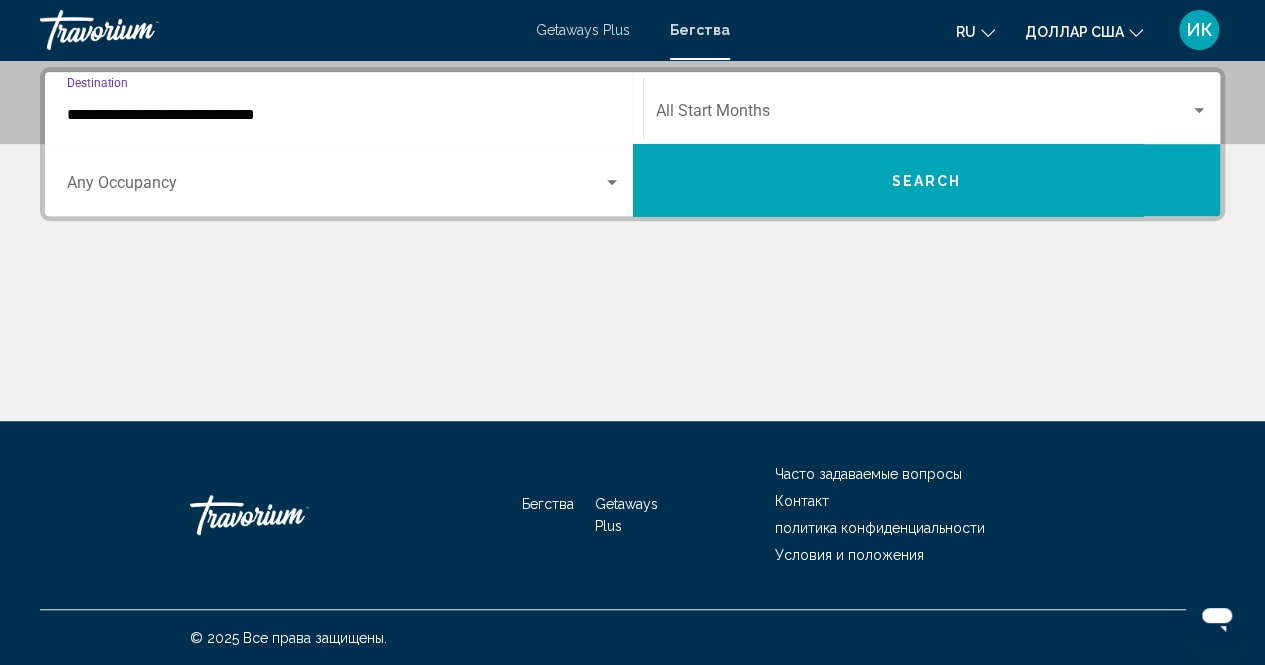click at bounding box center (612, 182) 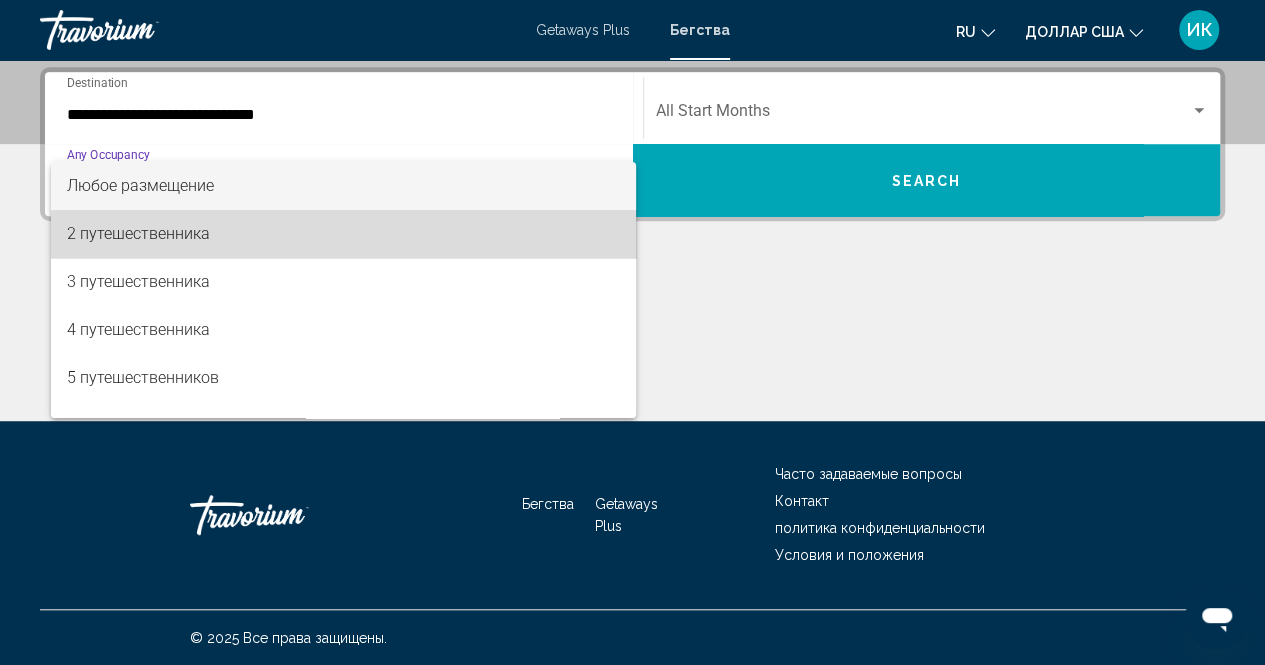 click on "2 путешественника" at bounding box center (344, 234) 